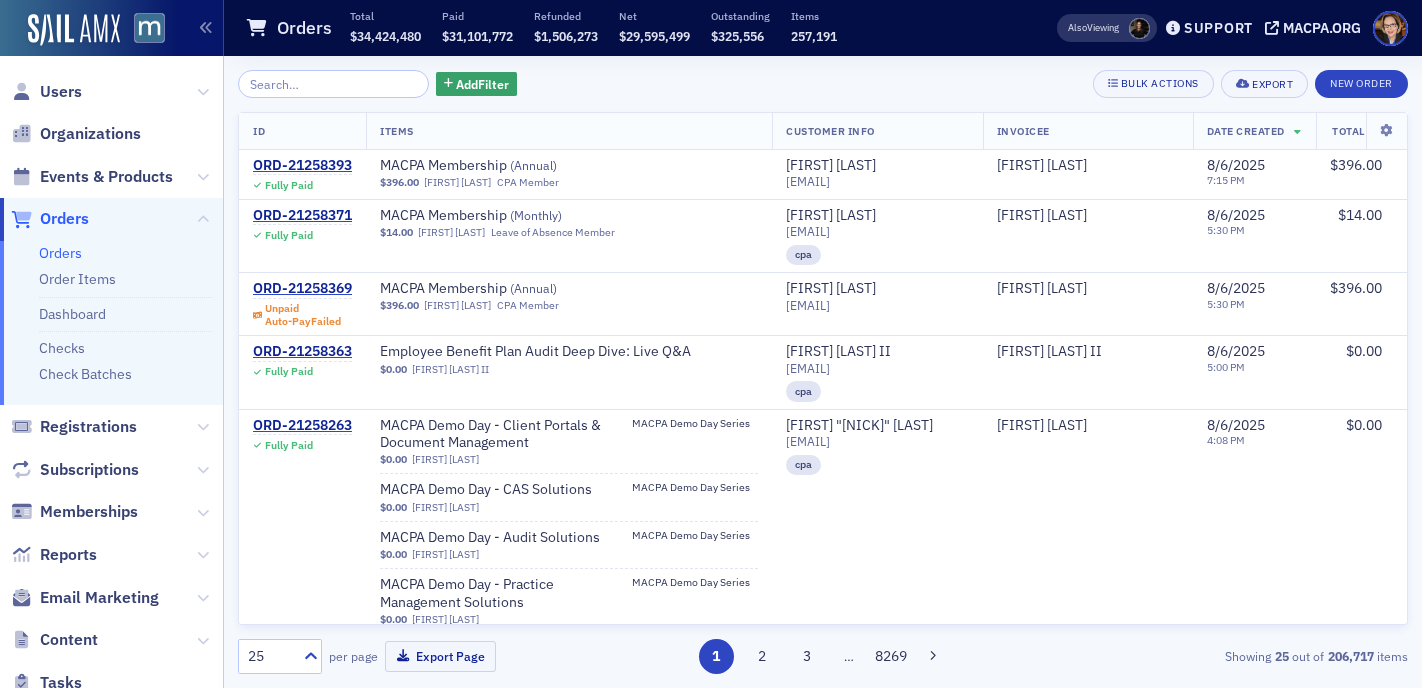 scroll, scrollTop: 0, scrollLeft: 0, axis: both 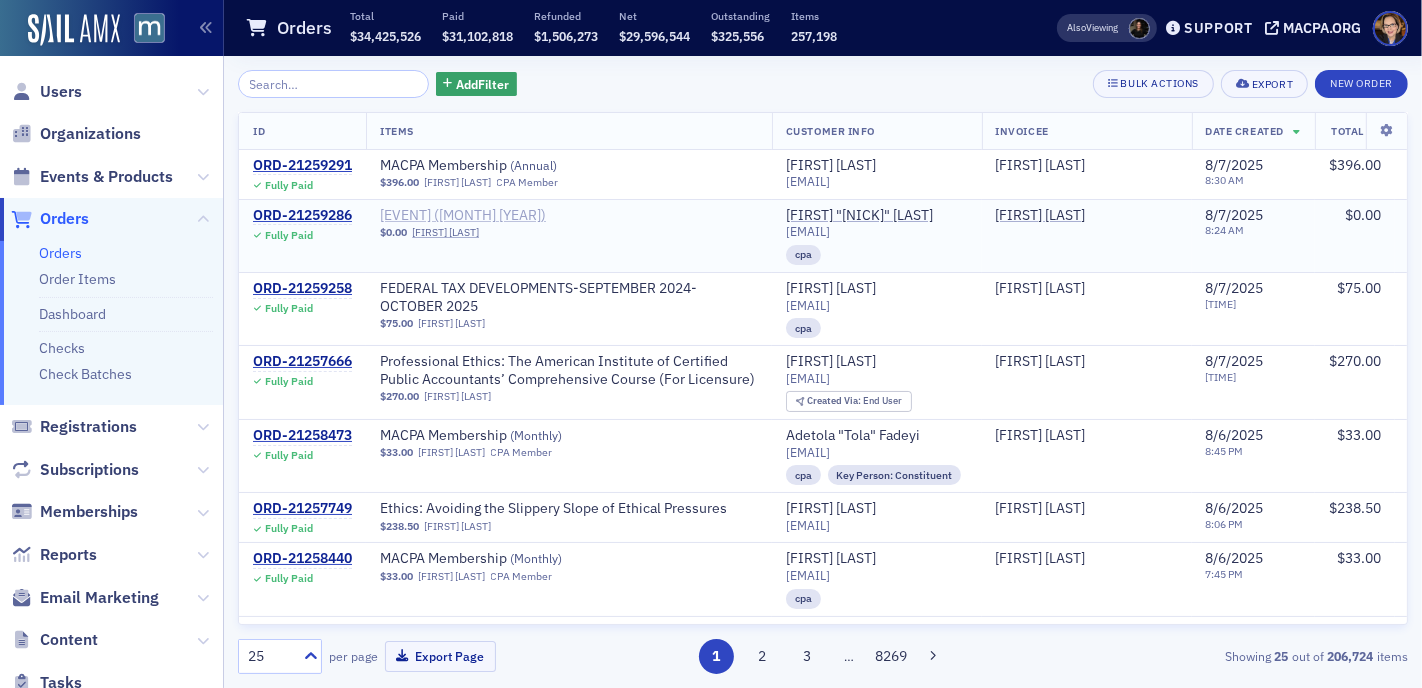 click on "[EVENT] ([MONTH] [YEAR])" 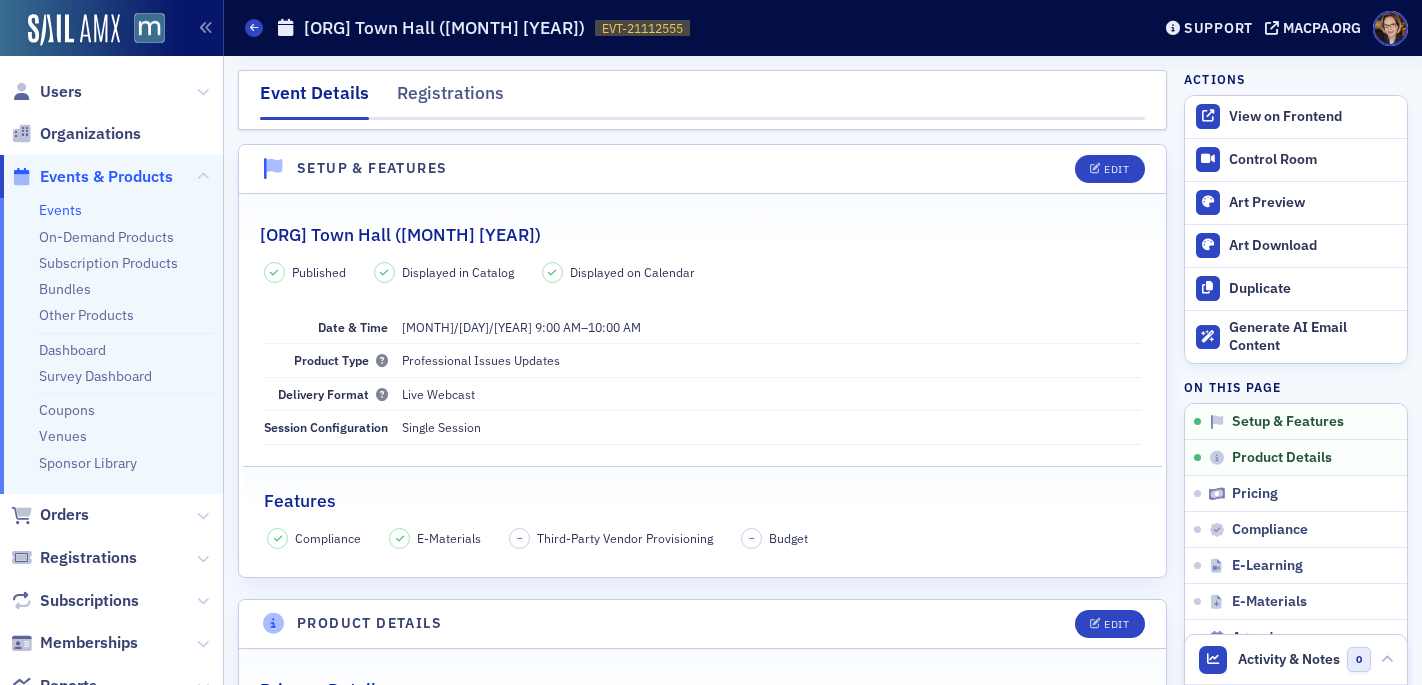 scroll, scrollTop: 0, scrollLeft: 0, axis: both 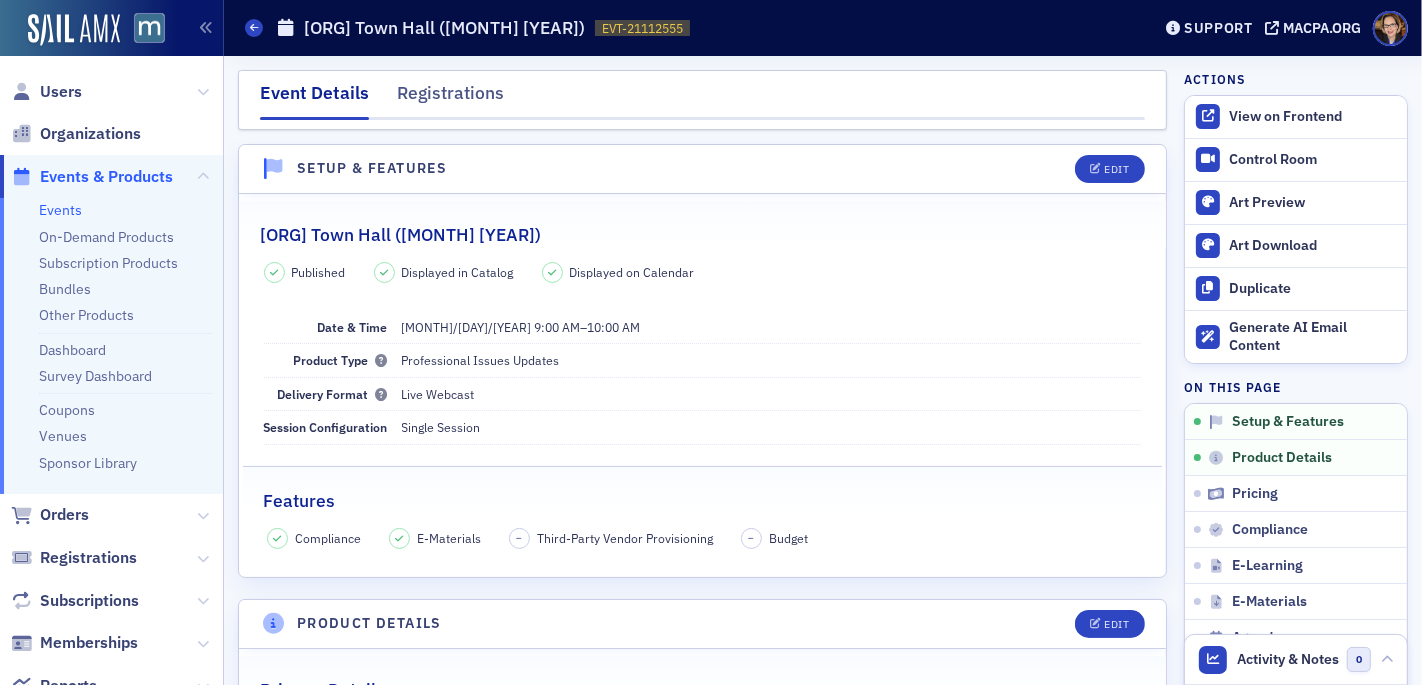 click on "Event Details Registrations" 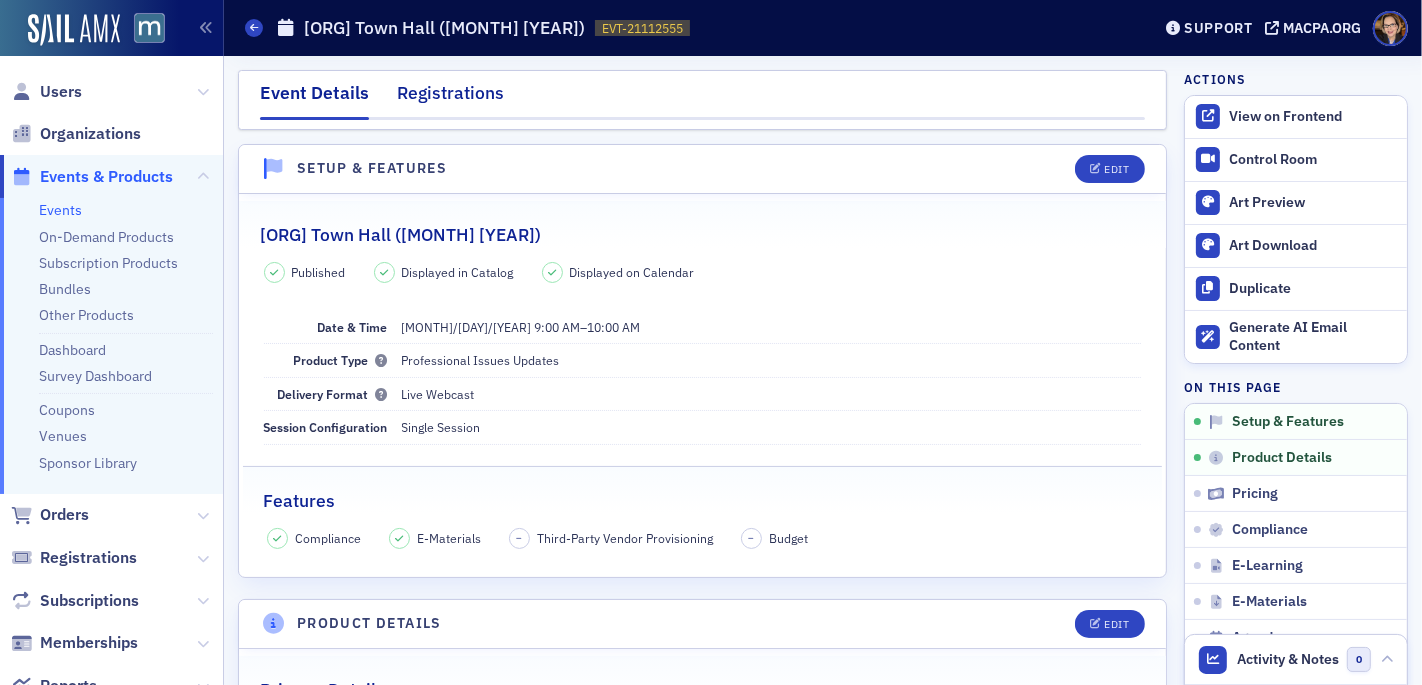 click on "Registrations" 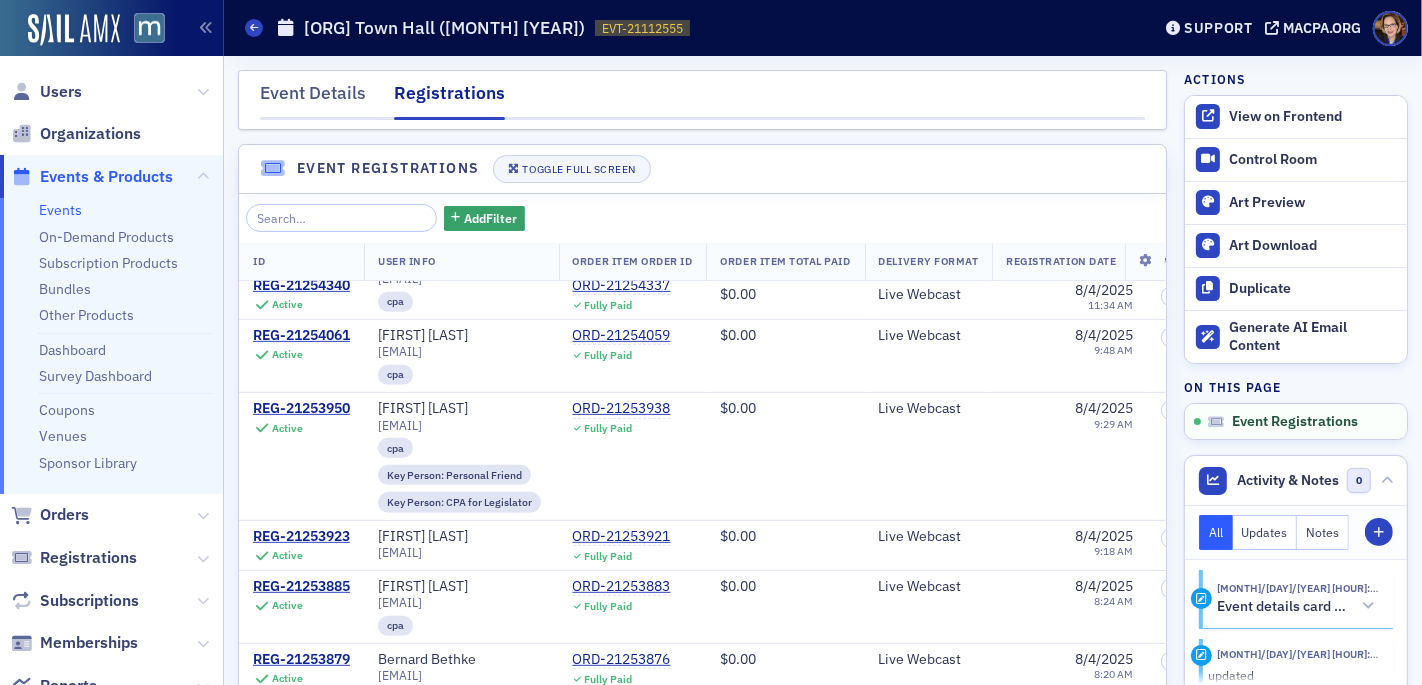 scroll, scrollTop: 1367, scrollLeft: 0, axis: vertical 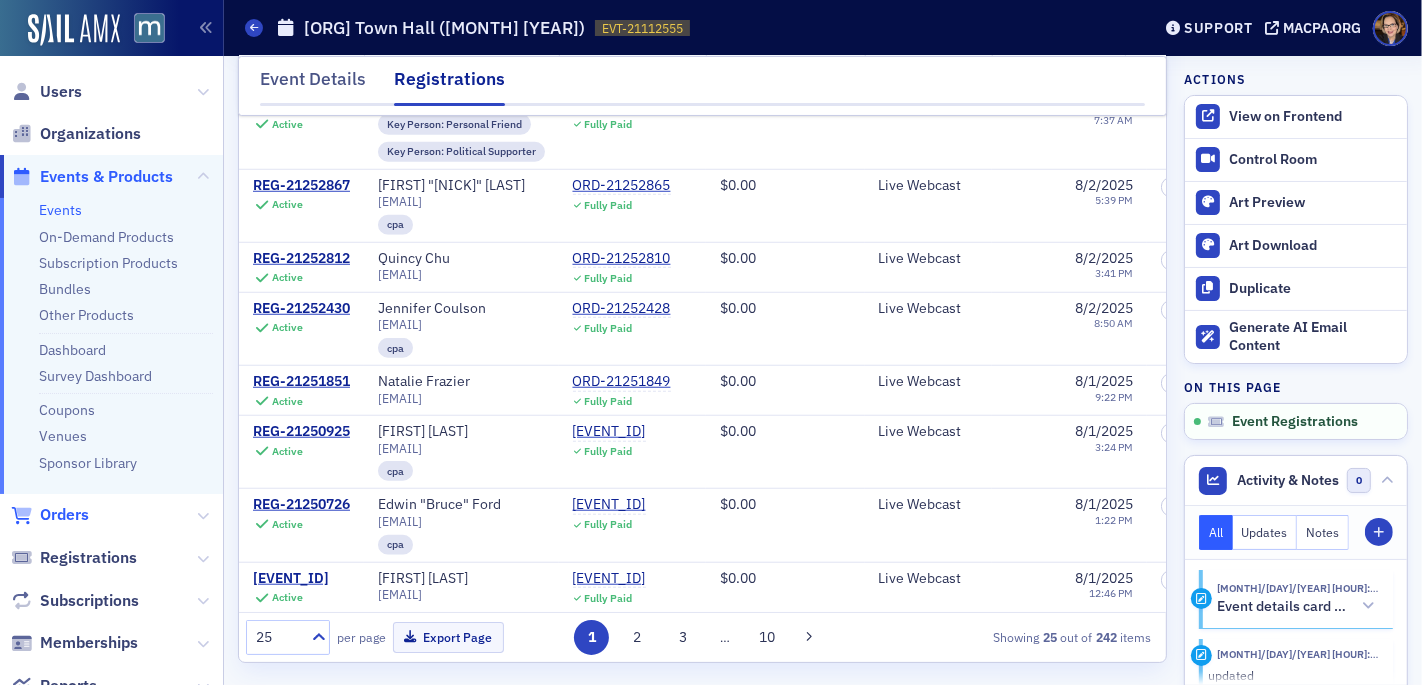 click on "Orders" 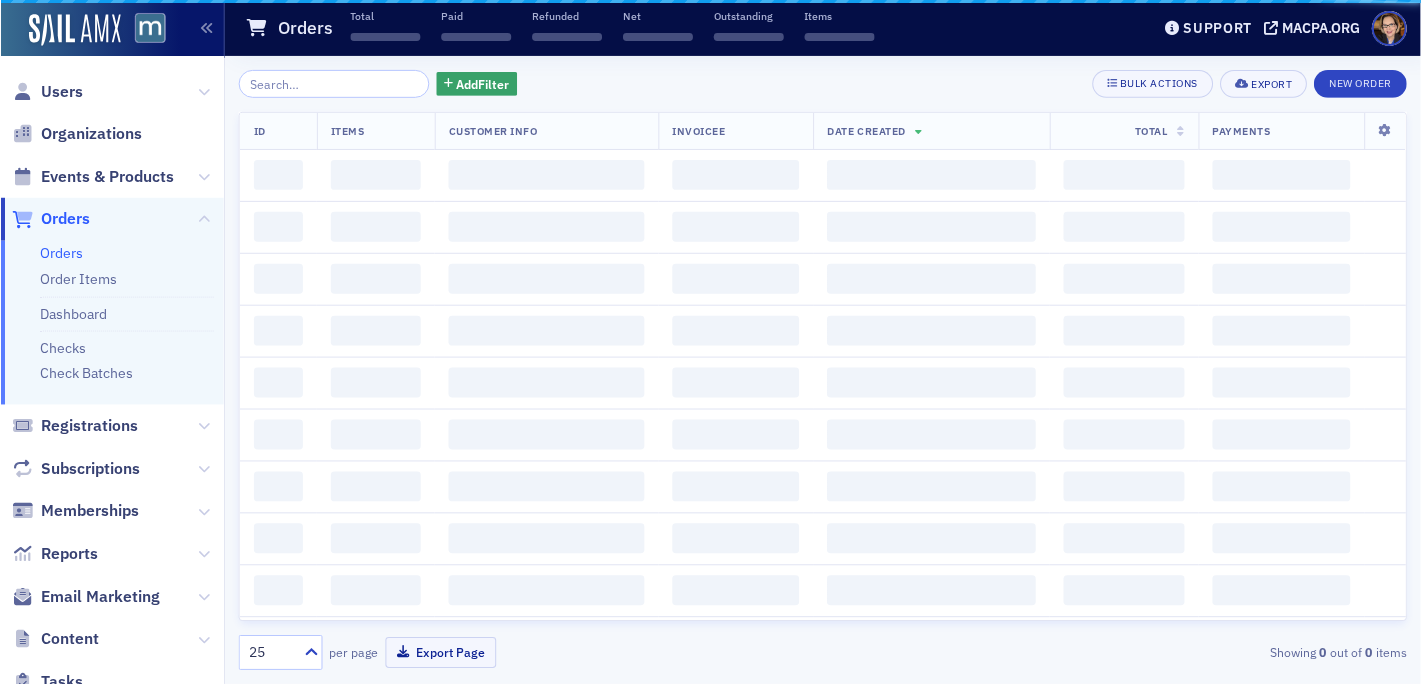 scroll, scrollTop: 0, scrollLeft: 0, axis: both 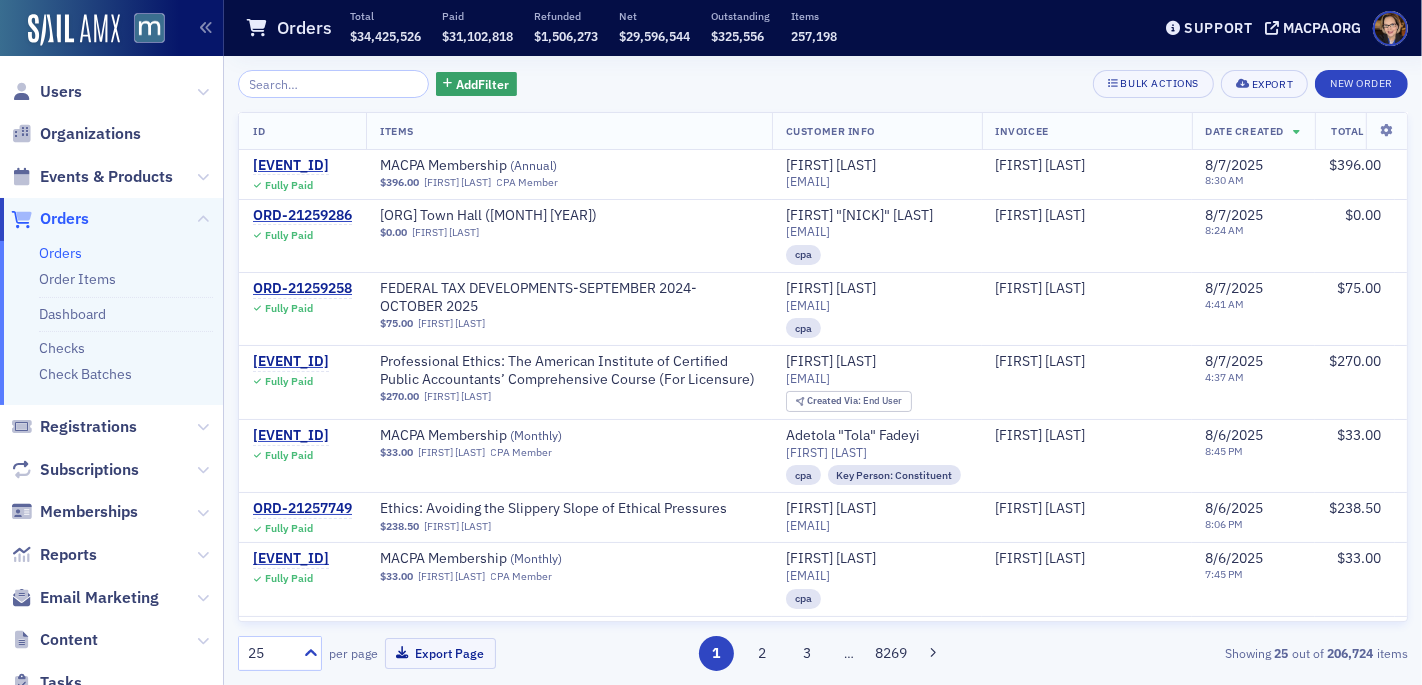 click on "Orders" 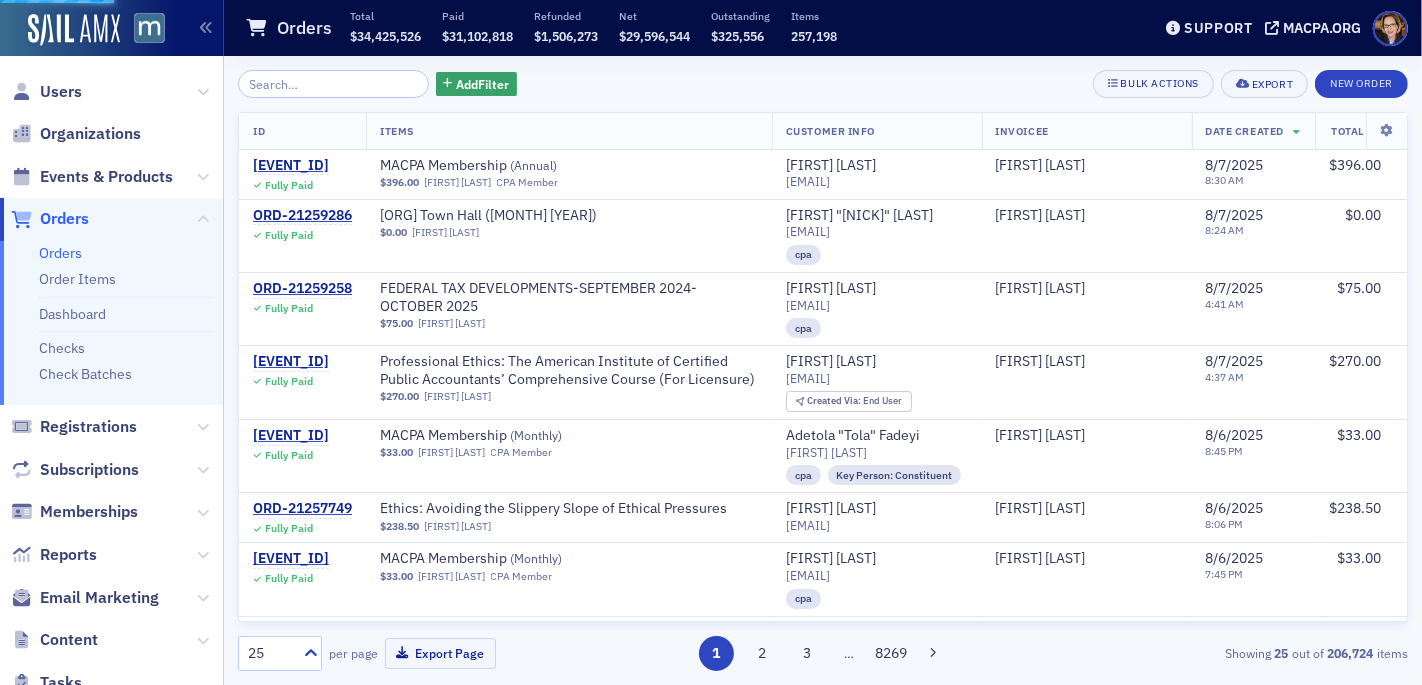 click on "Orders" 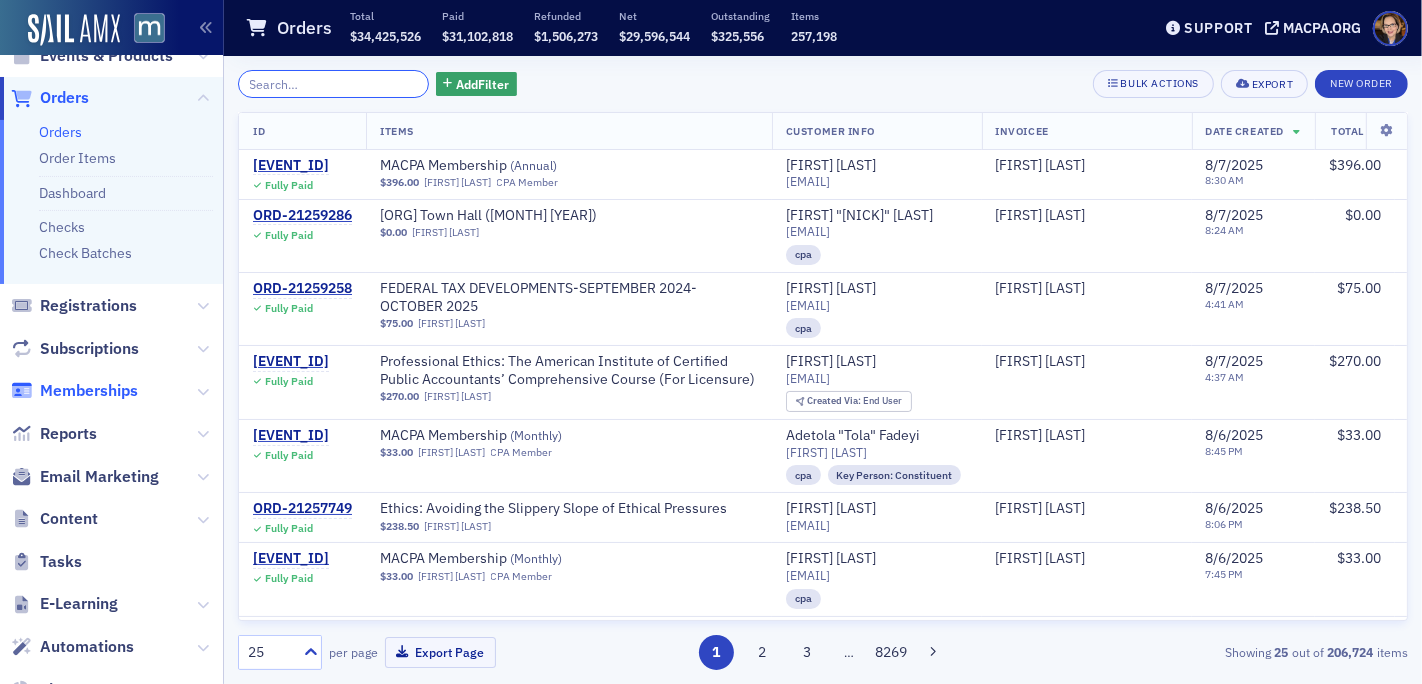 scroll, scrollTop: 206, scrollLeft: 0, axis: vertical 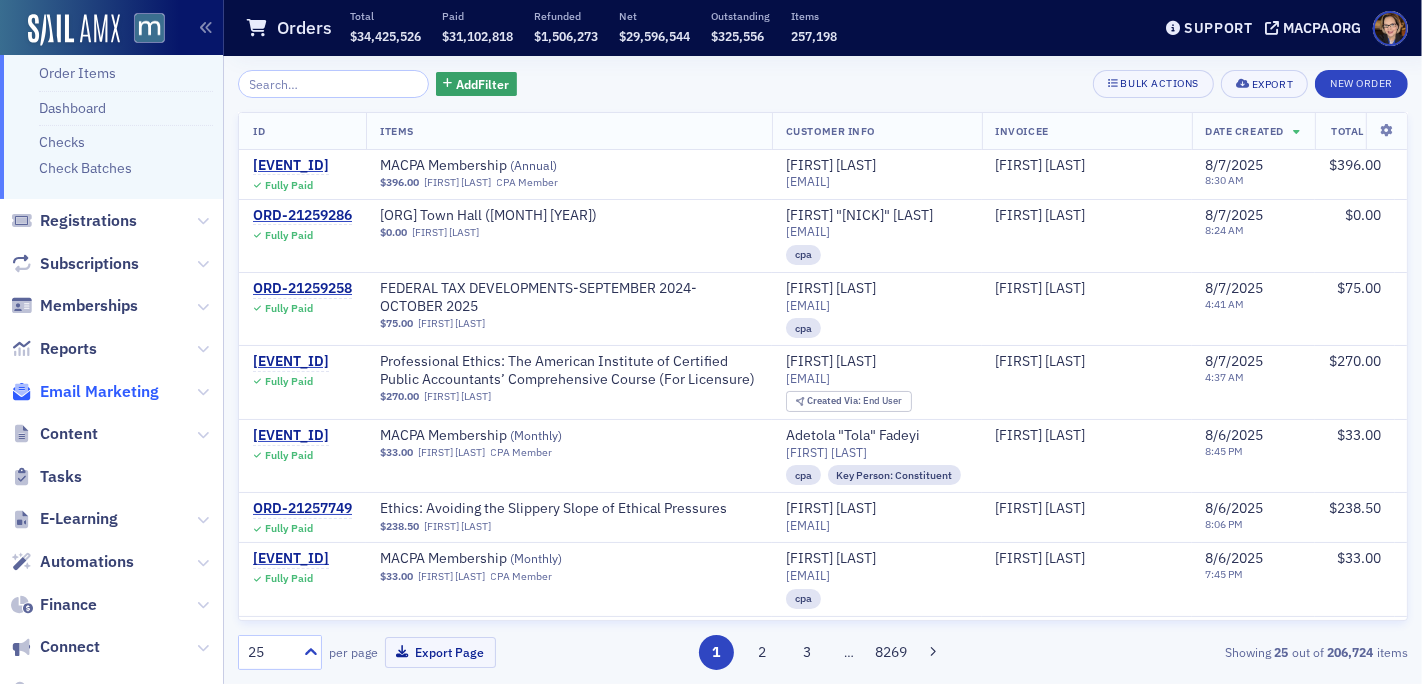 click on "Email Marketing" 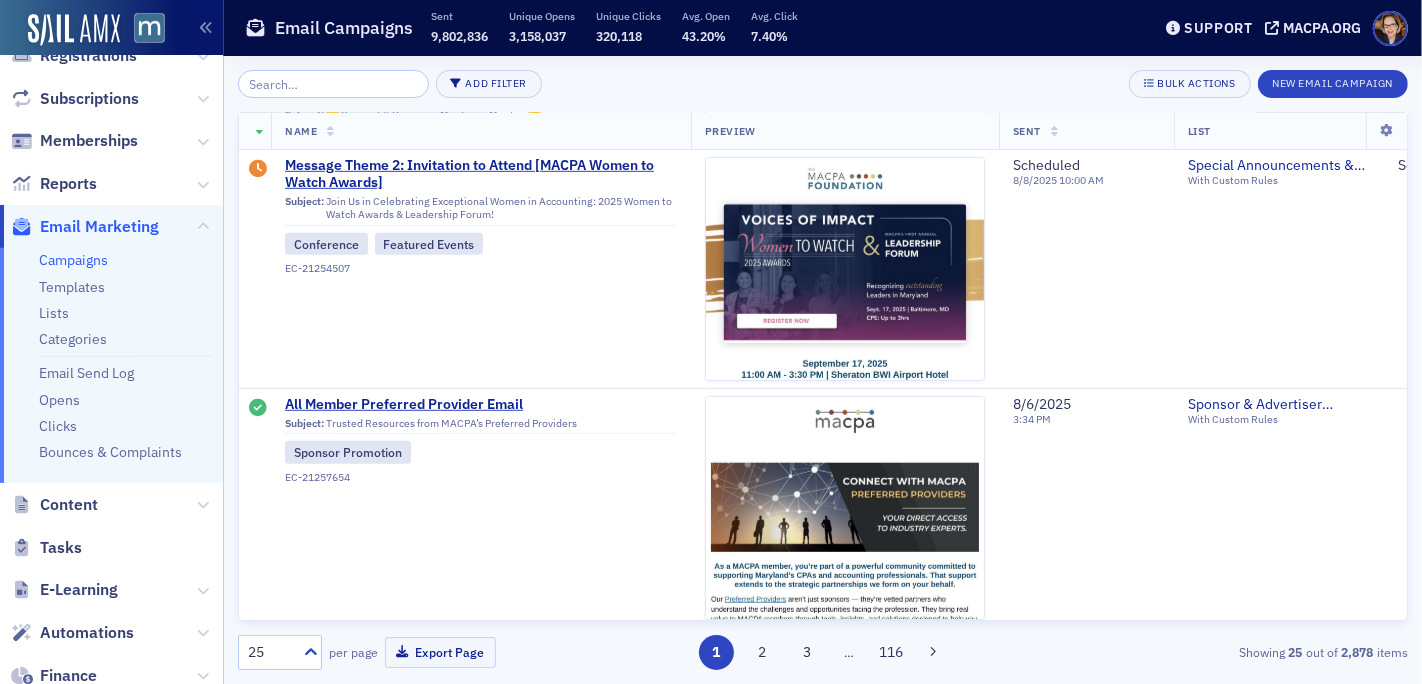 scroll, scrollTop: 1080, scrollLeft: 0, axis: vertical 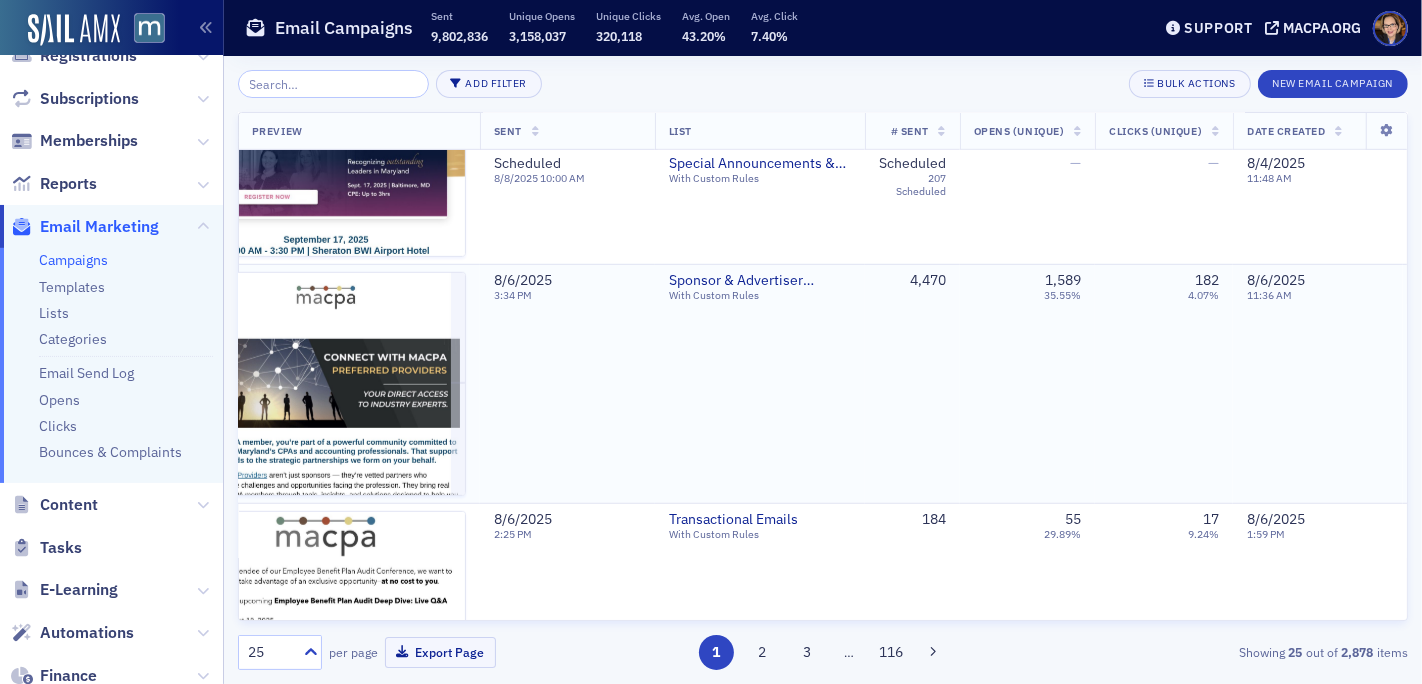 click on "182" 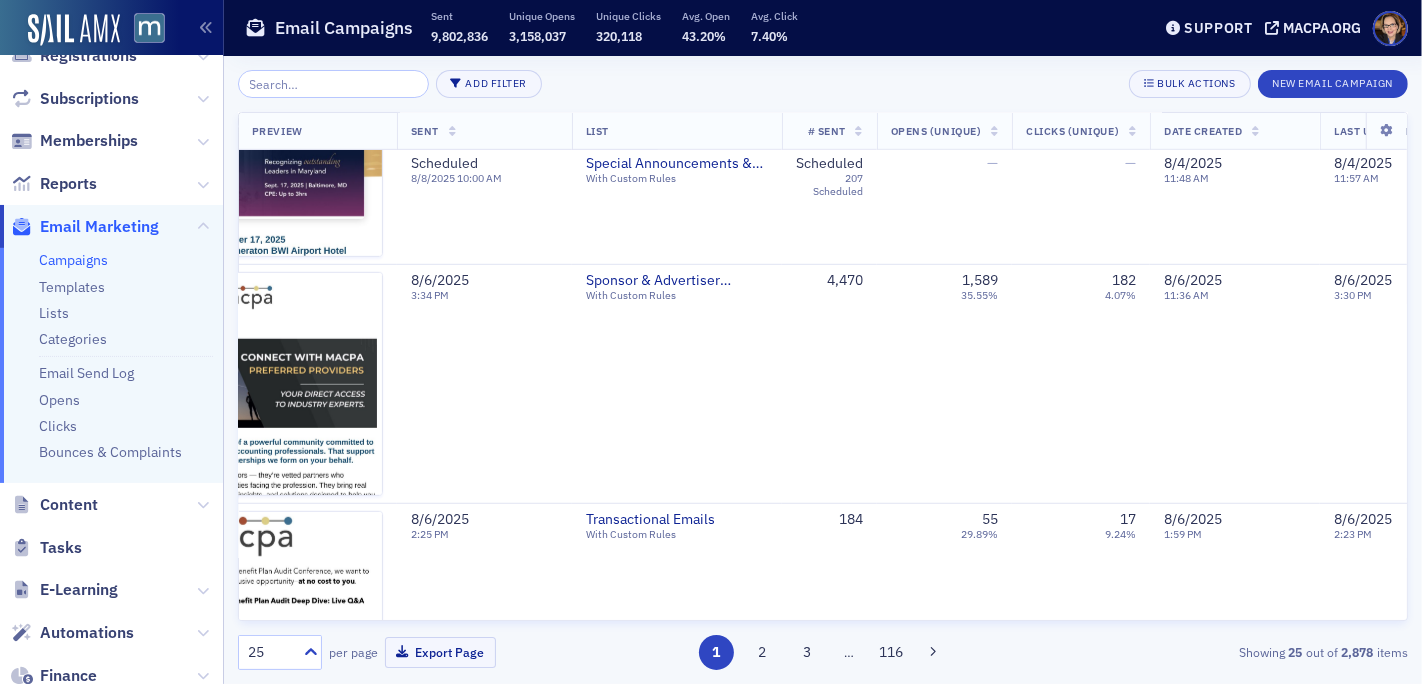 scroll, scrollTop: 1080, scrollLeft: 218, axis: both 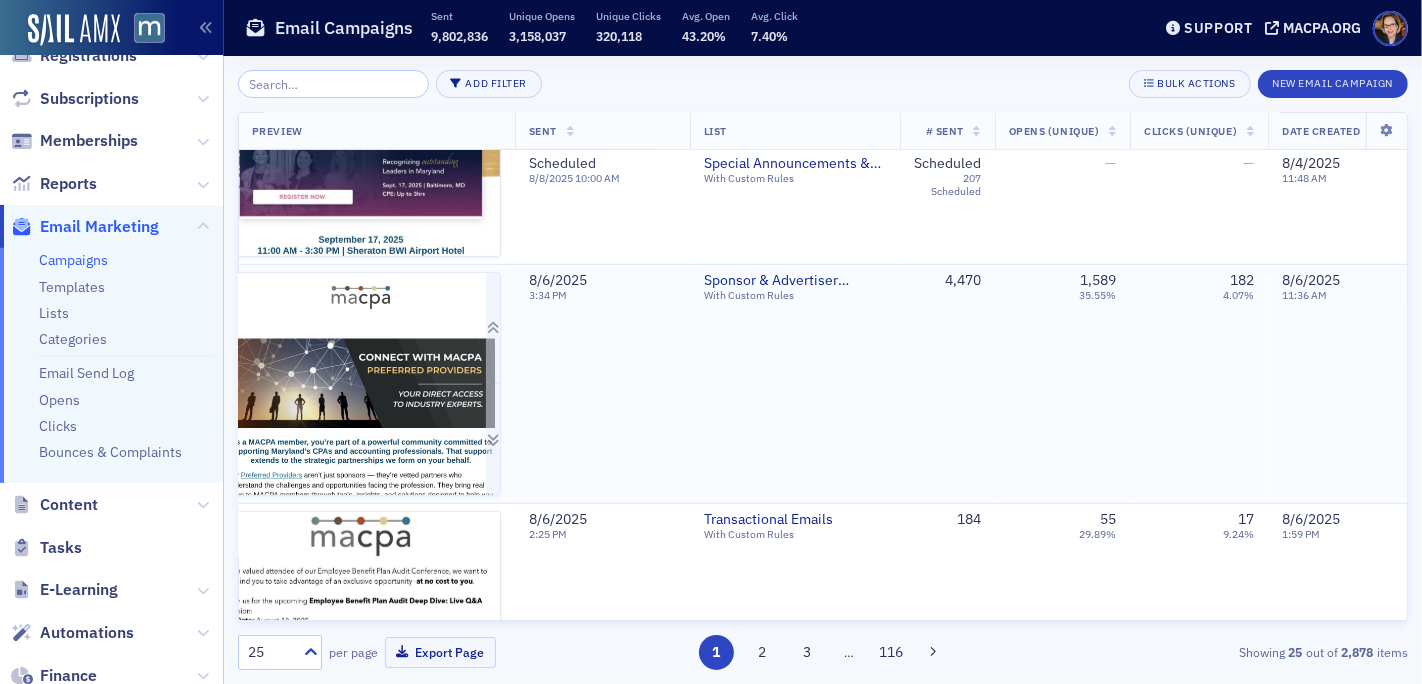 click 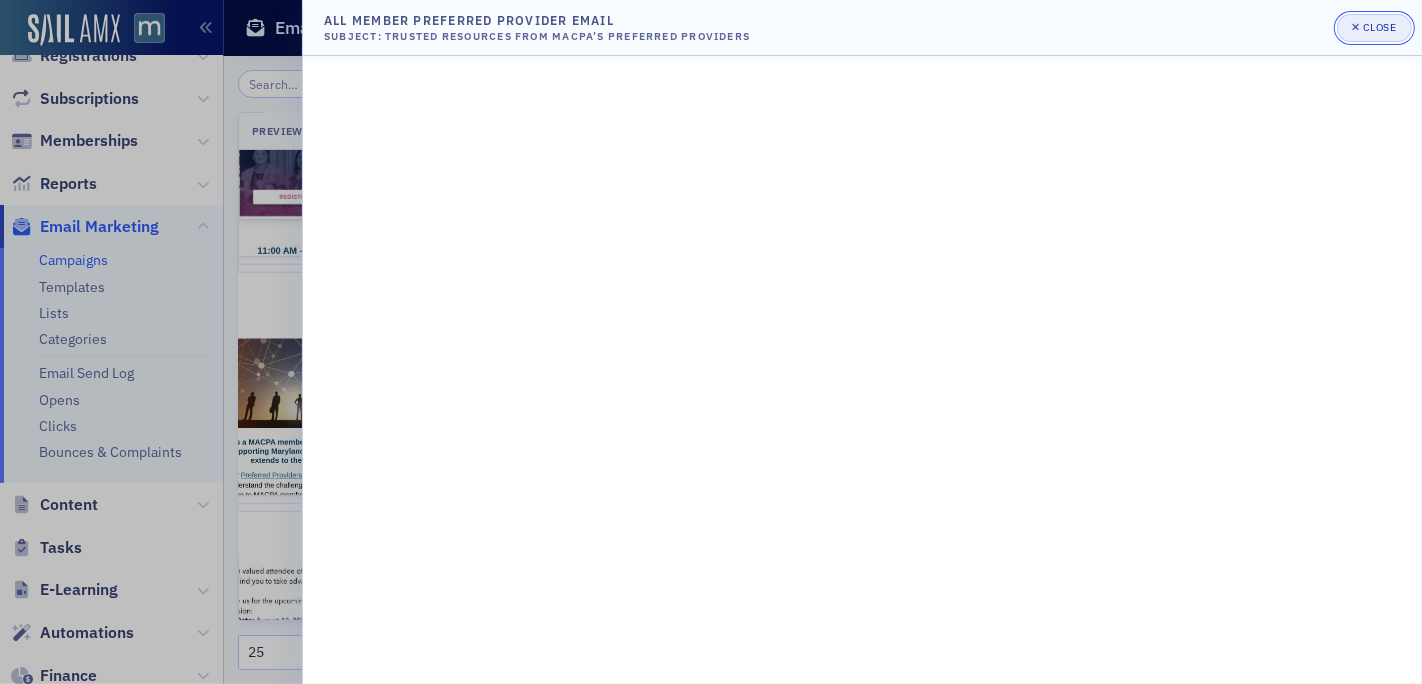 click on "Close" at bounding box center (1374, 28) 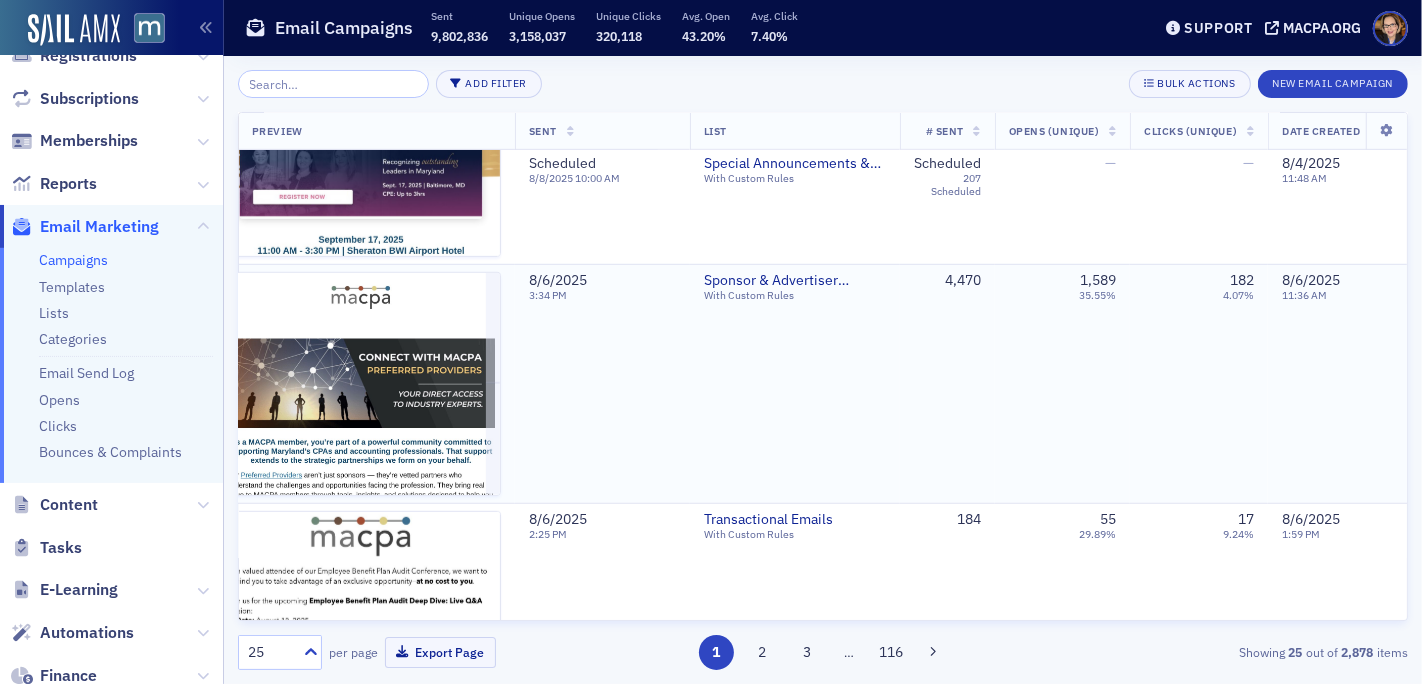 click on "182" 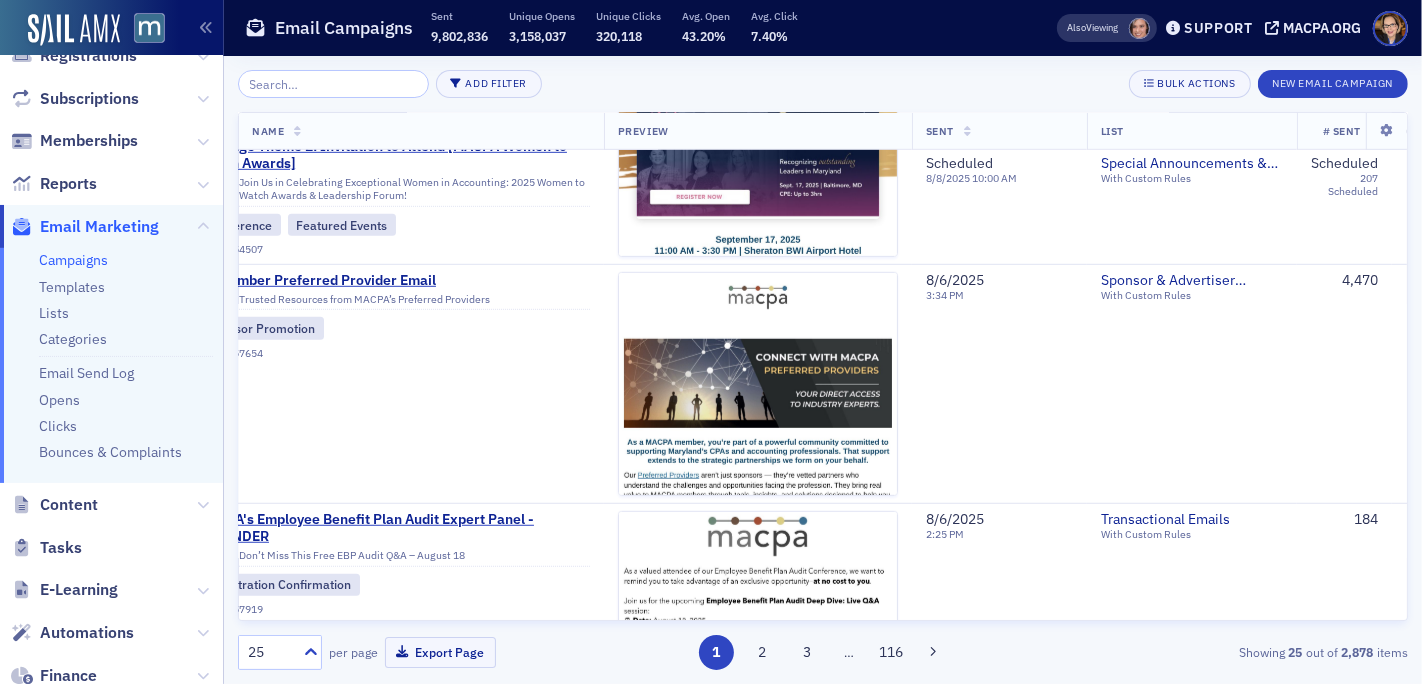 scroll, scrollTop: 1080, scrollLeft: 50, axis: both 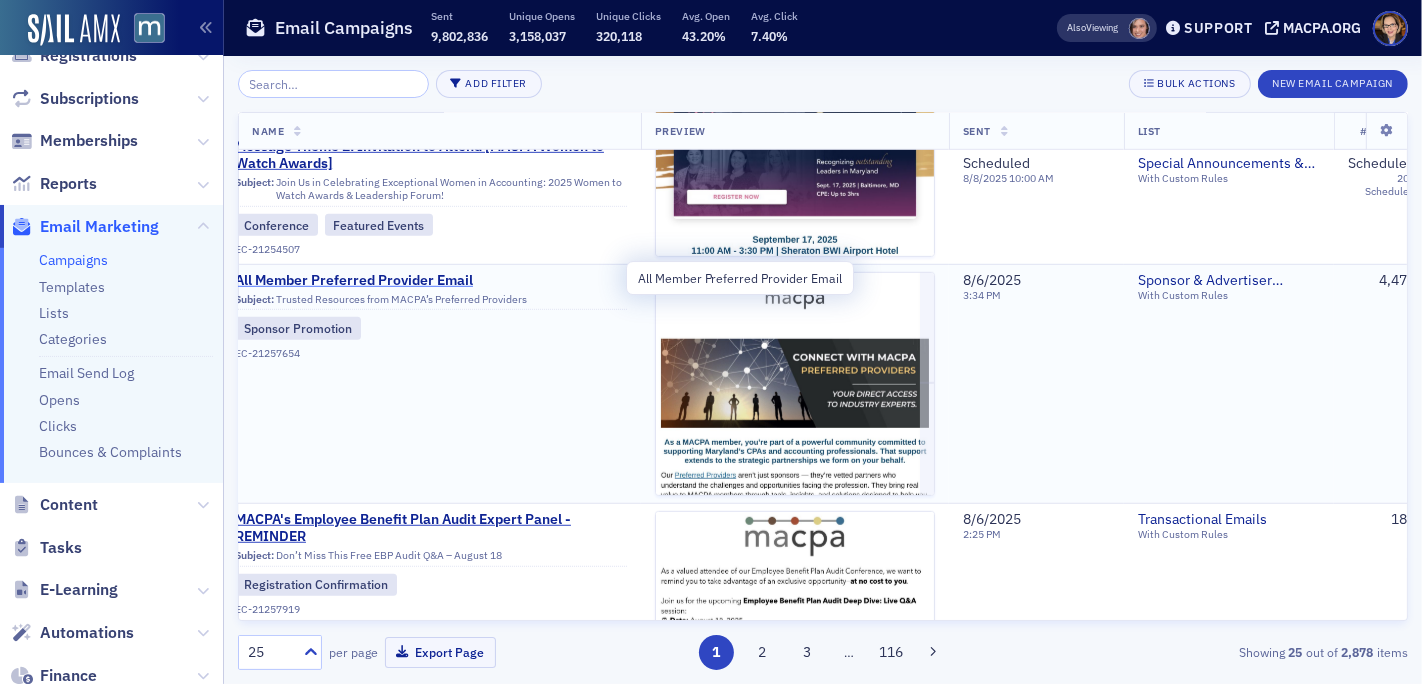 click on "All Member Preferred Provider Email" 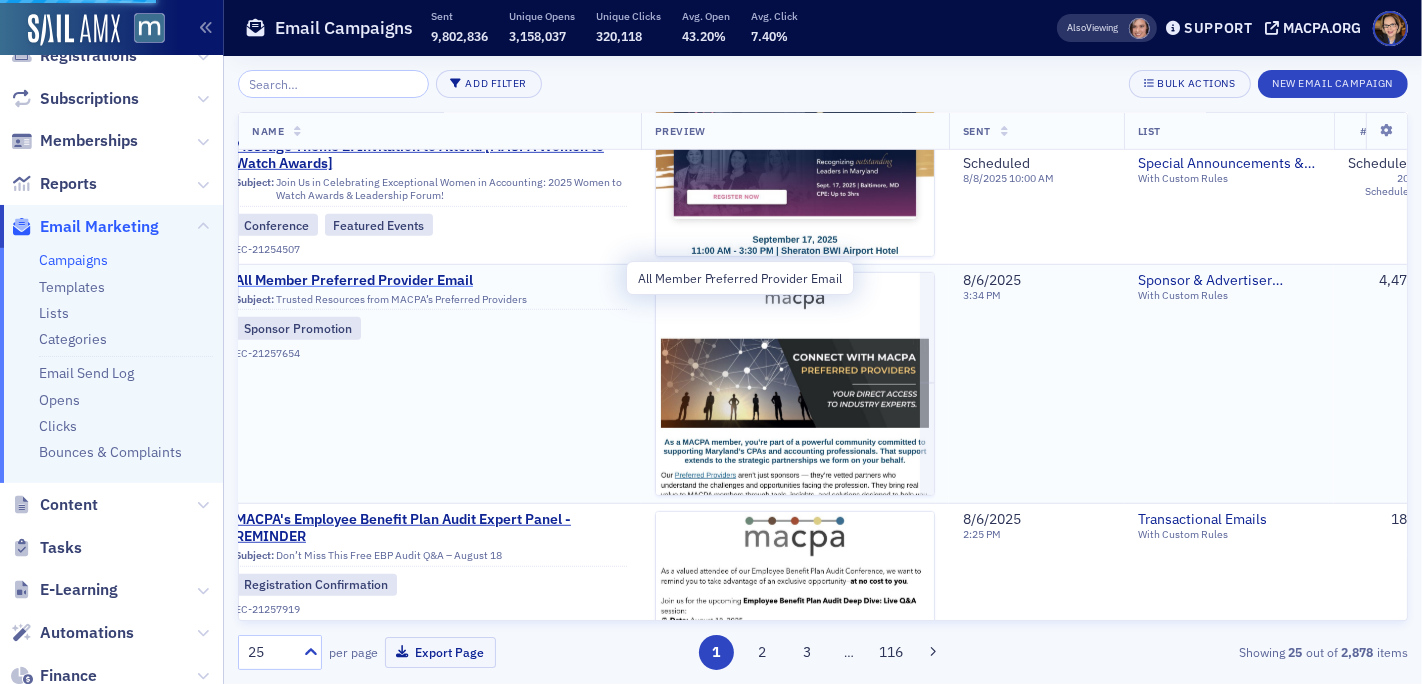 click on "All Member Preferred Provider Email" 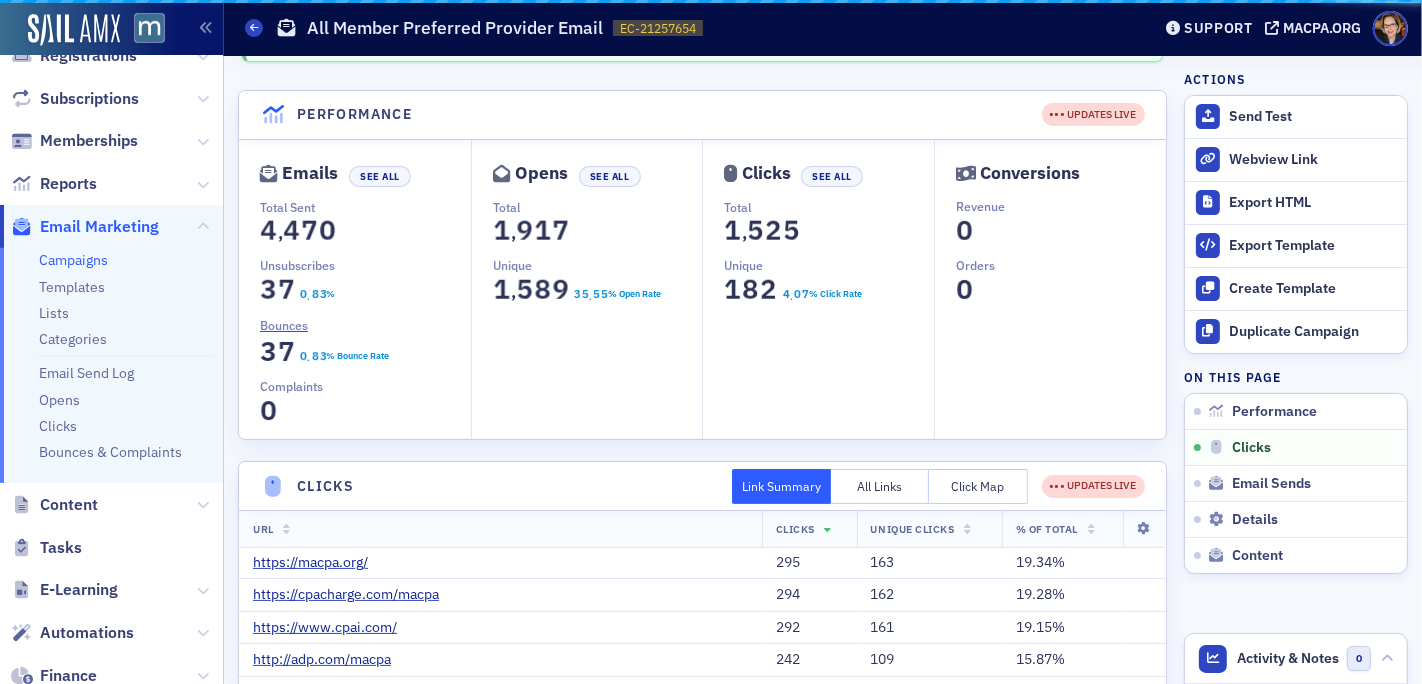 scroll, scrollTop: 0, scrollLeft: 0, axis: both 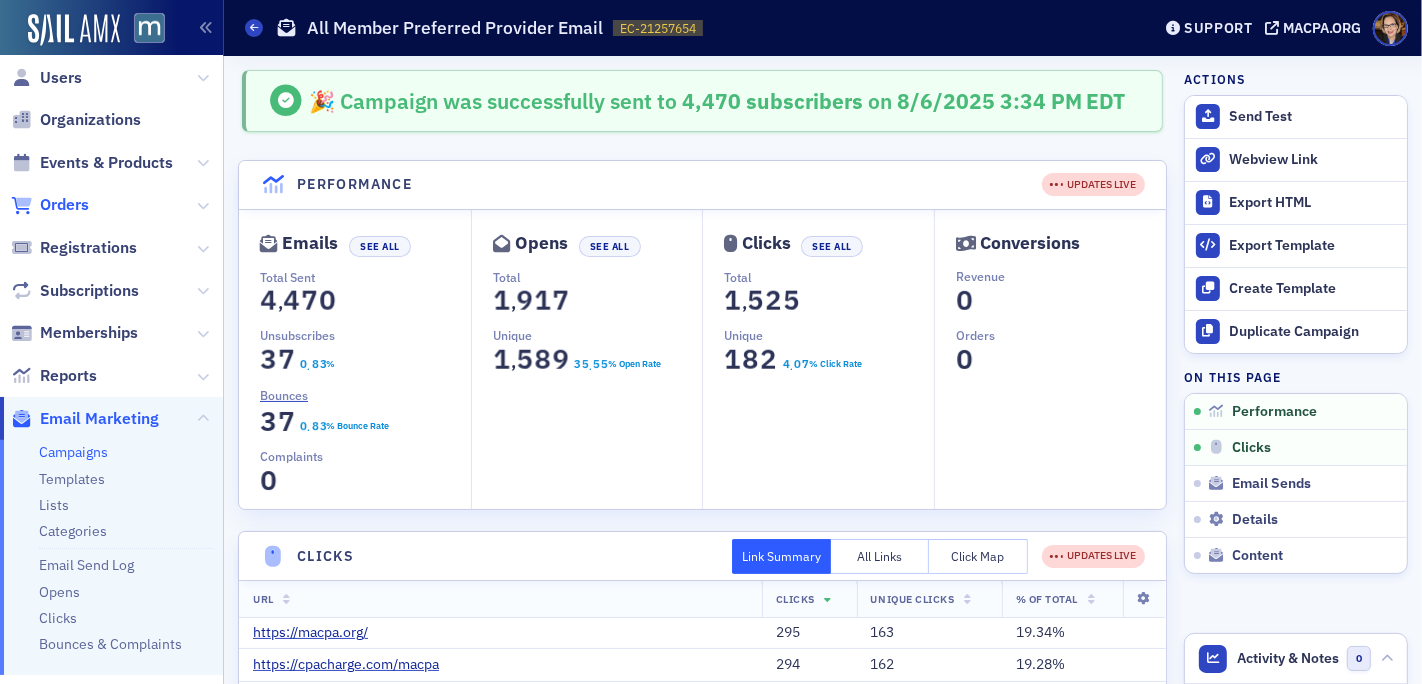 click on "Orders" 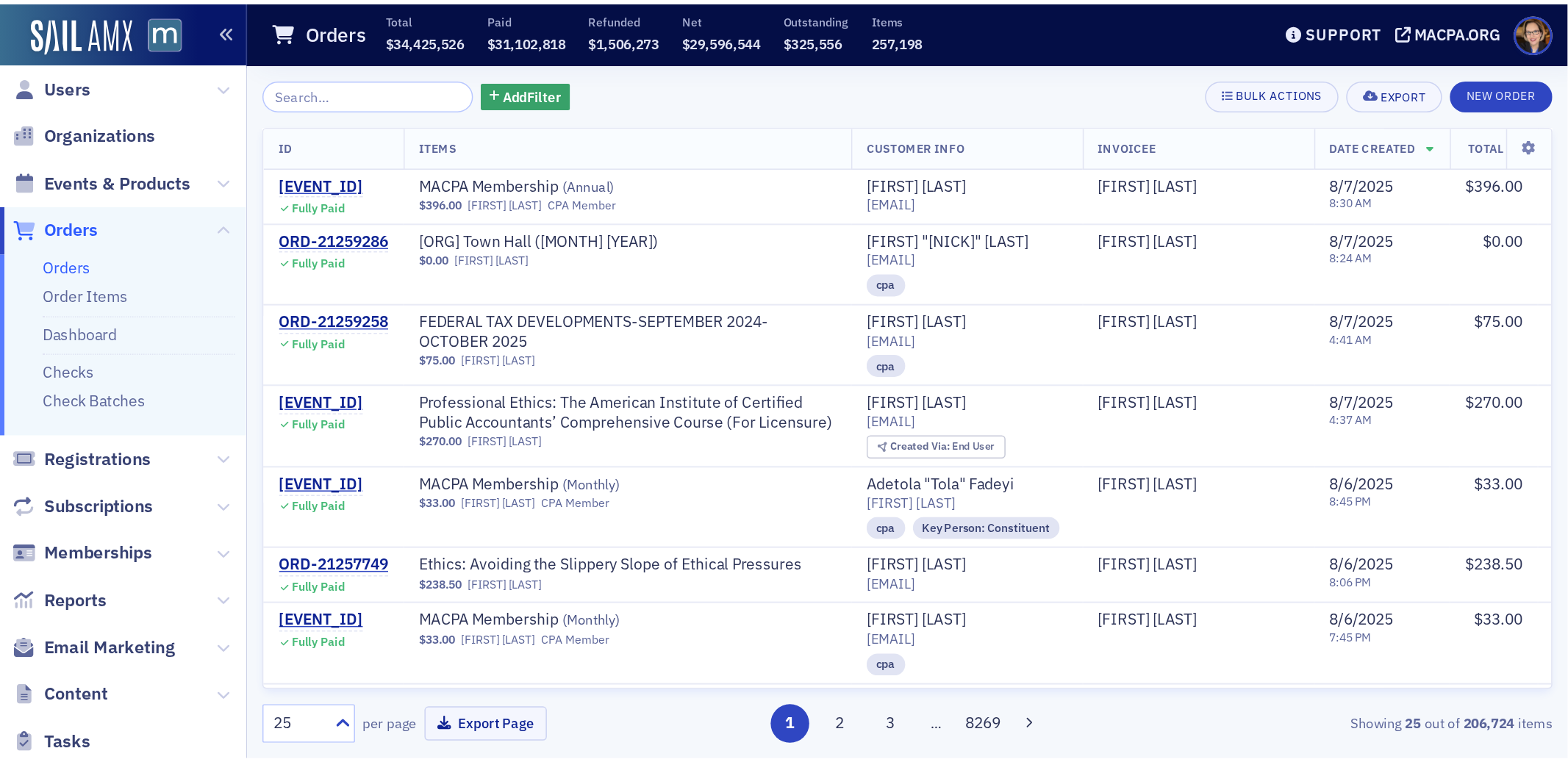 scroll, scrollTop: 10, scrollLeft: 0, axis: vertical 